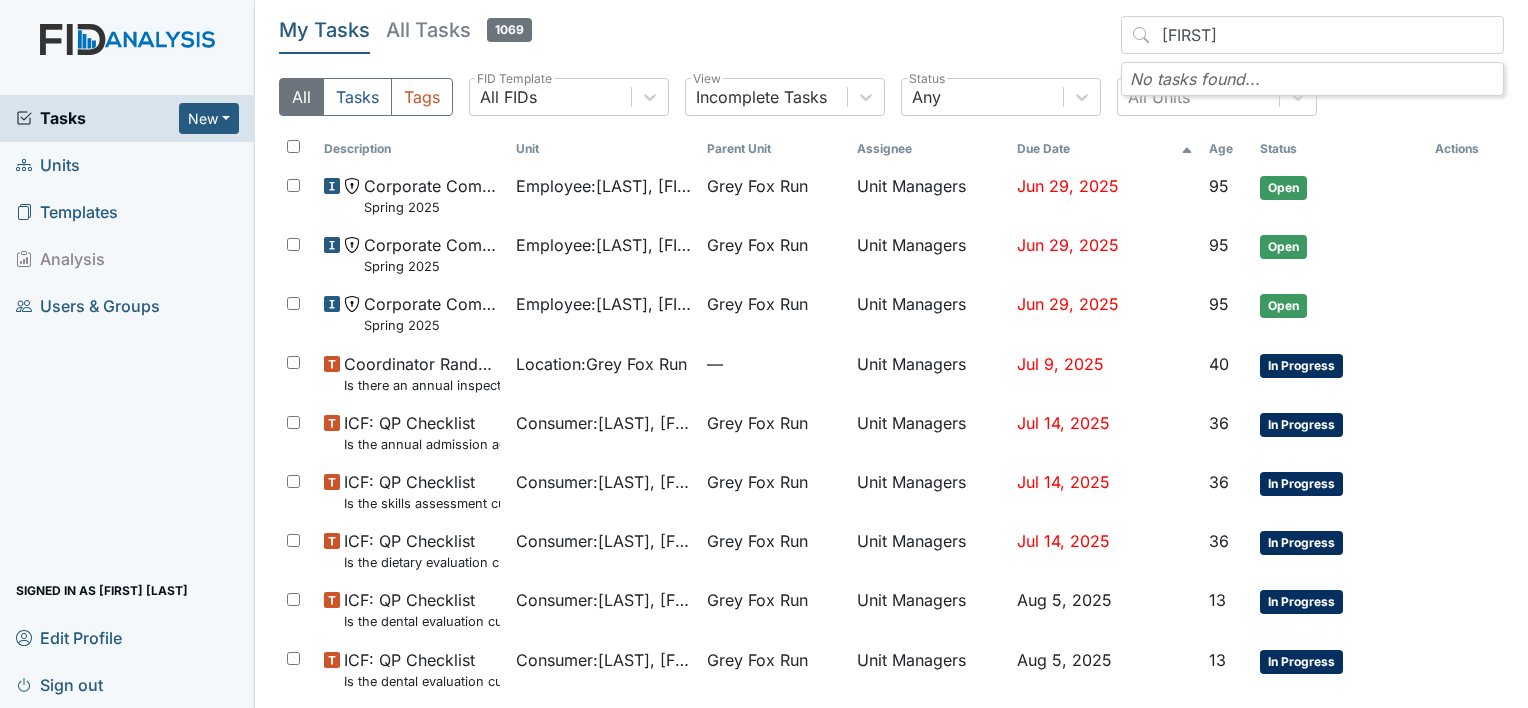 scroll, scrollTop: 0, scrollLeft: 0, axis: both 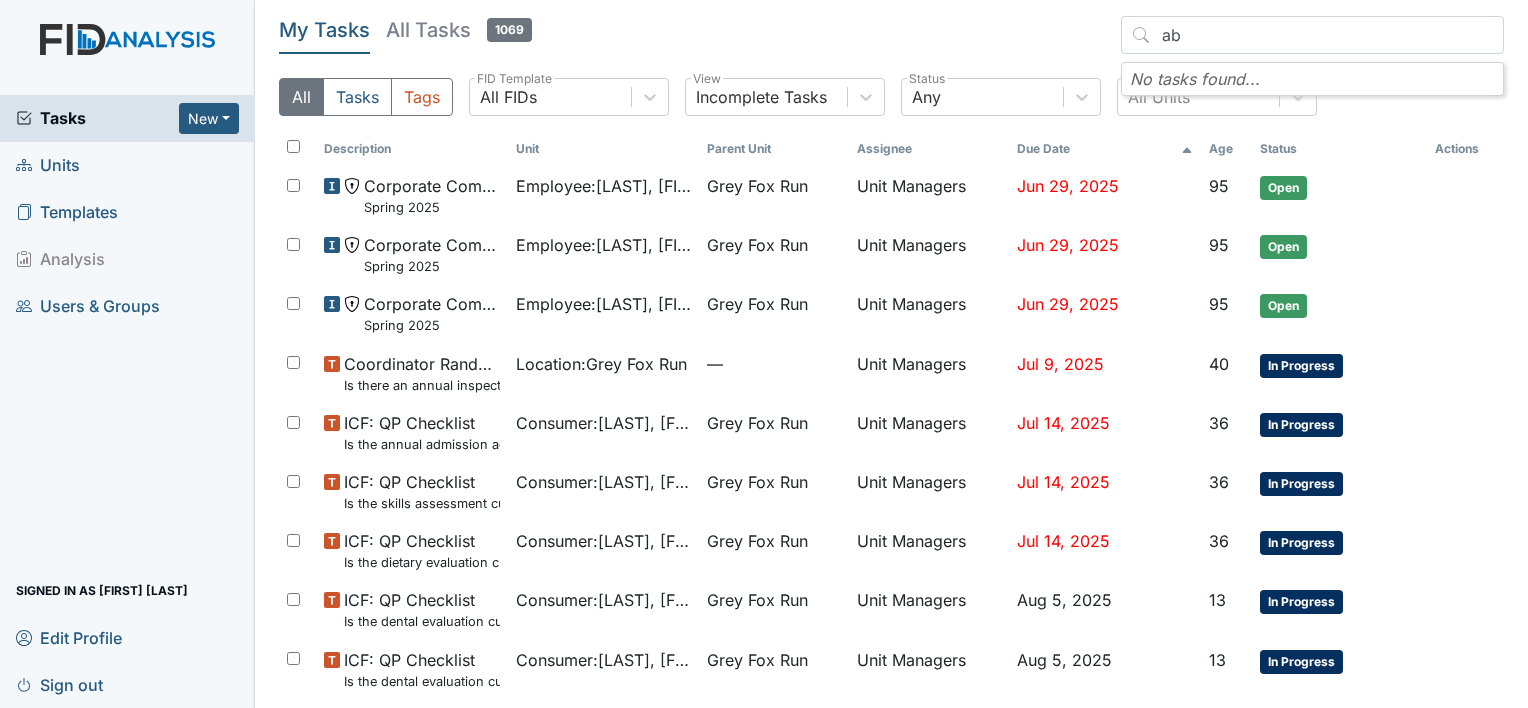 type on "a" 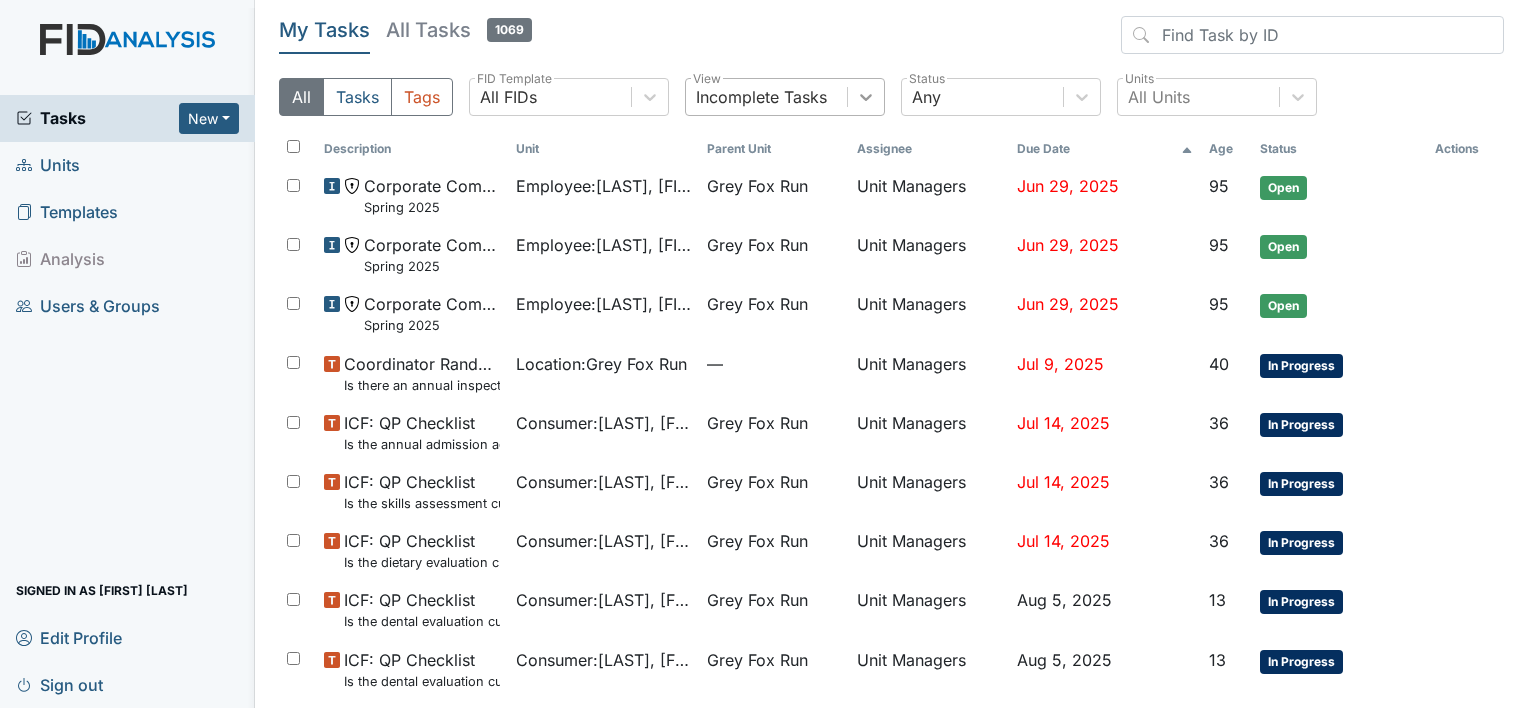 click 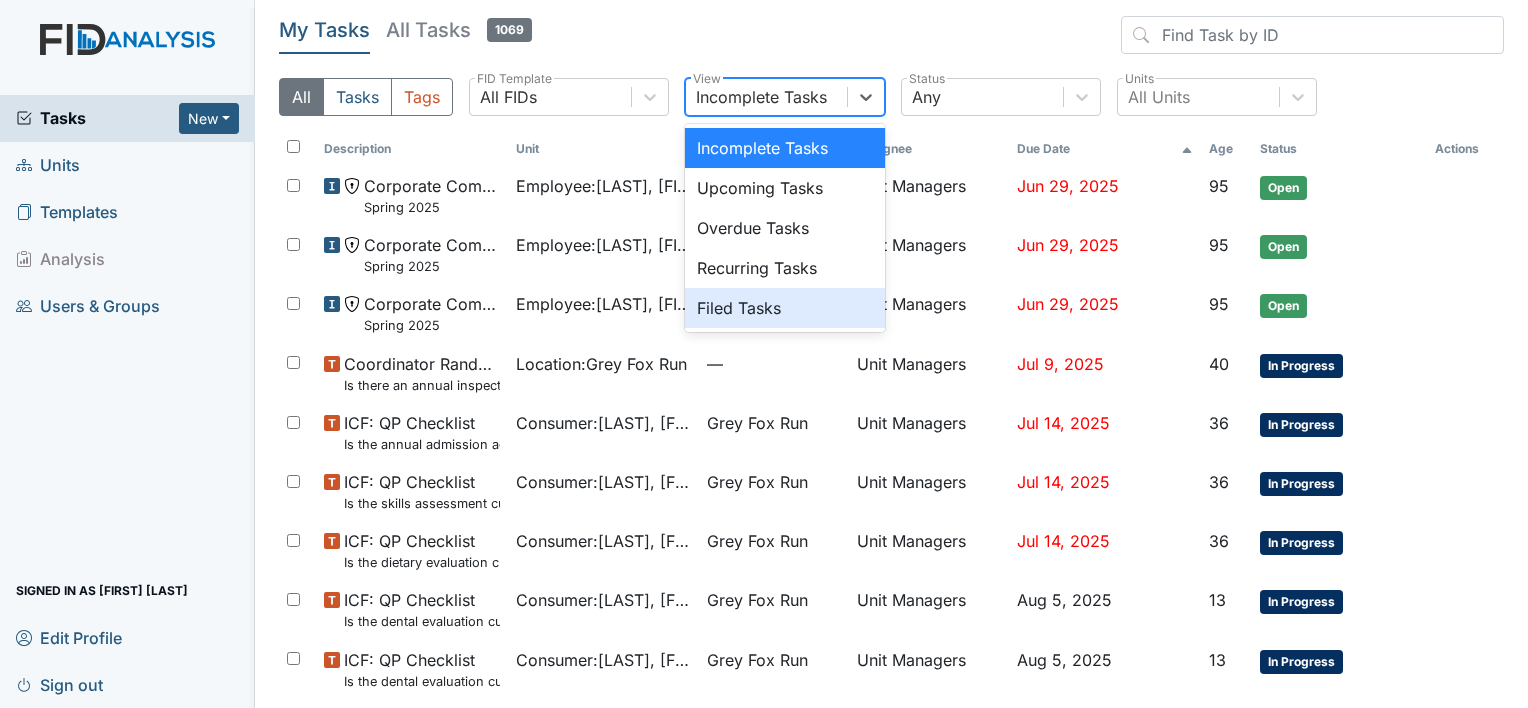 click on "Filed Tasks" at bounding box center [785, 308] 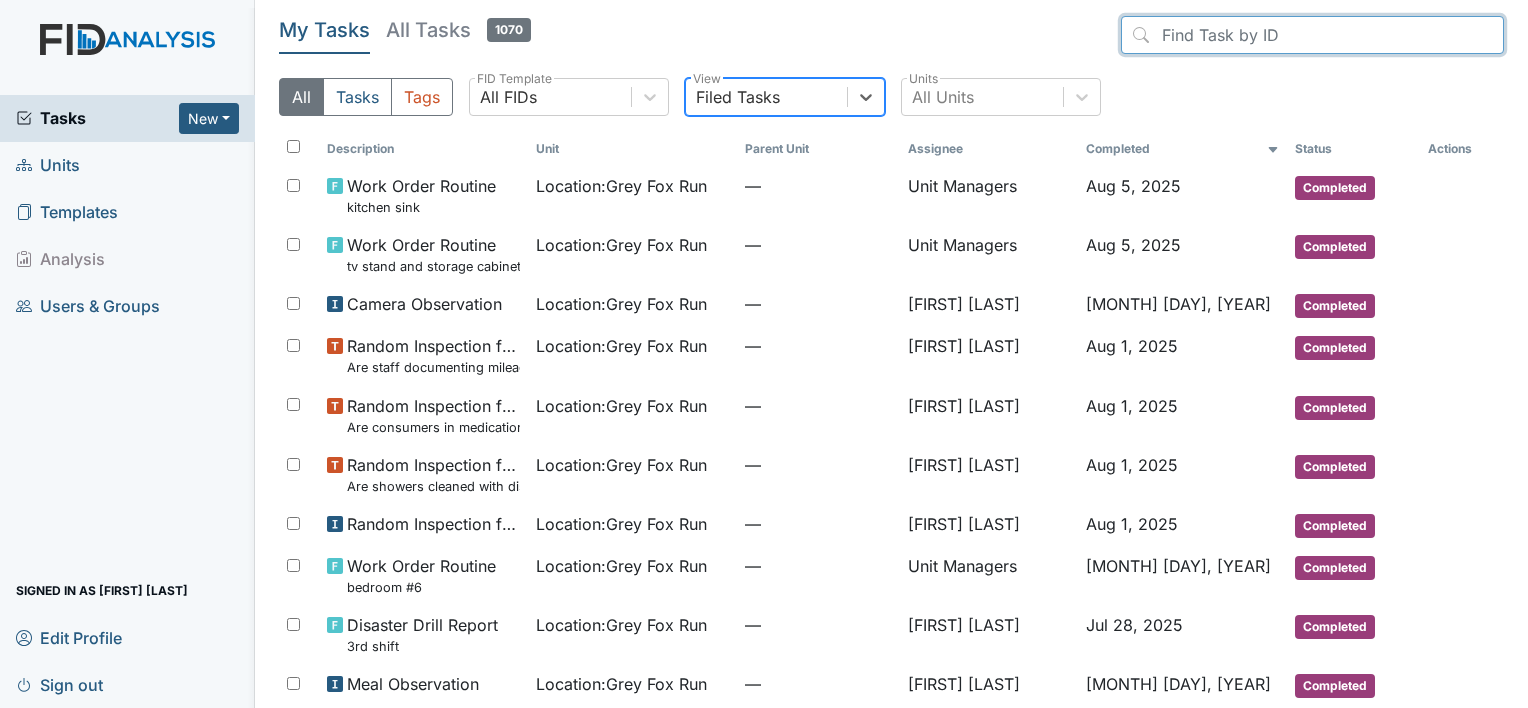 click at bounding box center [1312, 35] 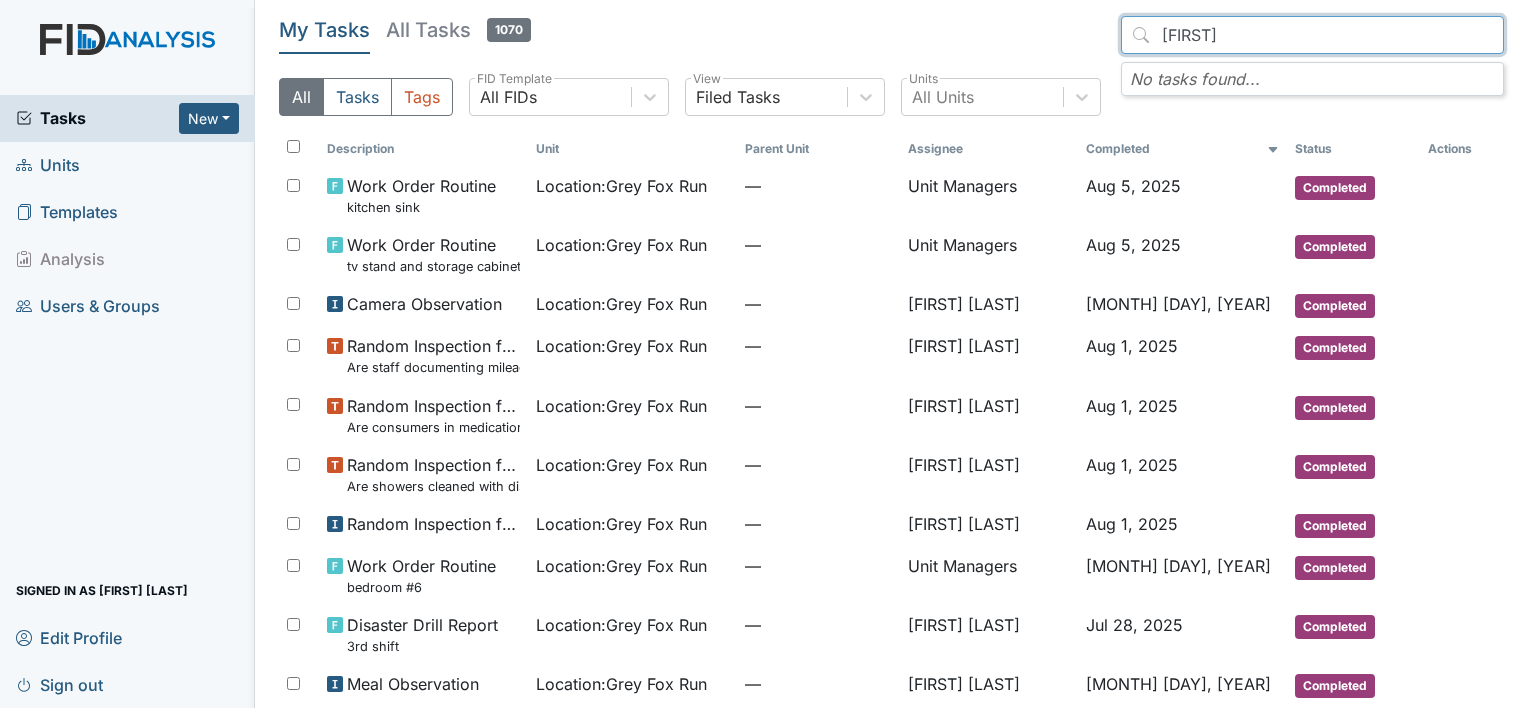 type on "abigal" 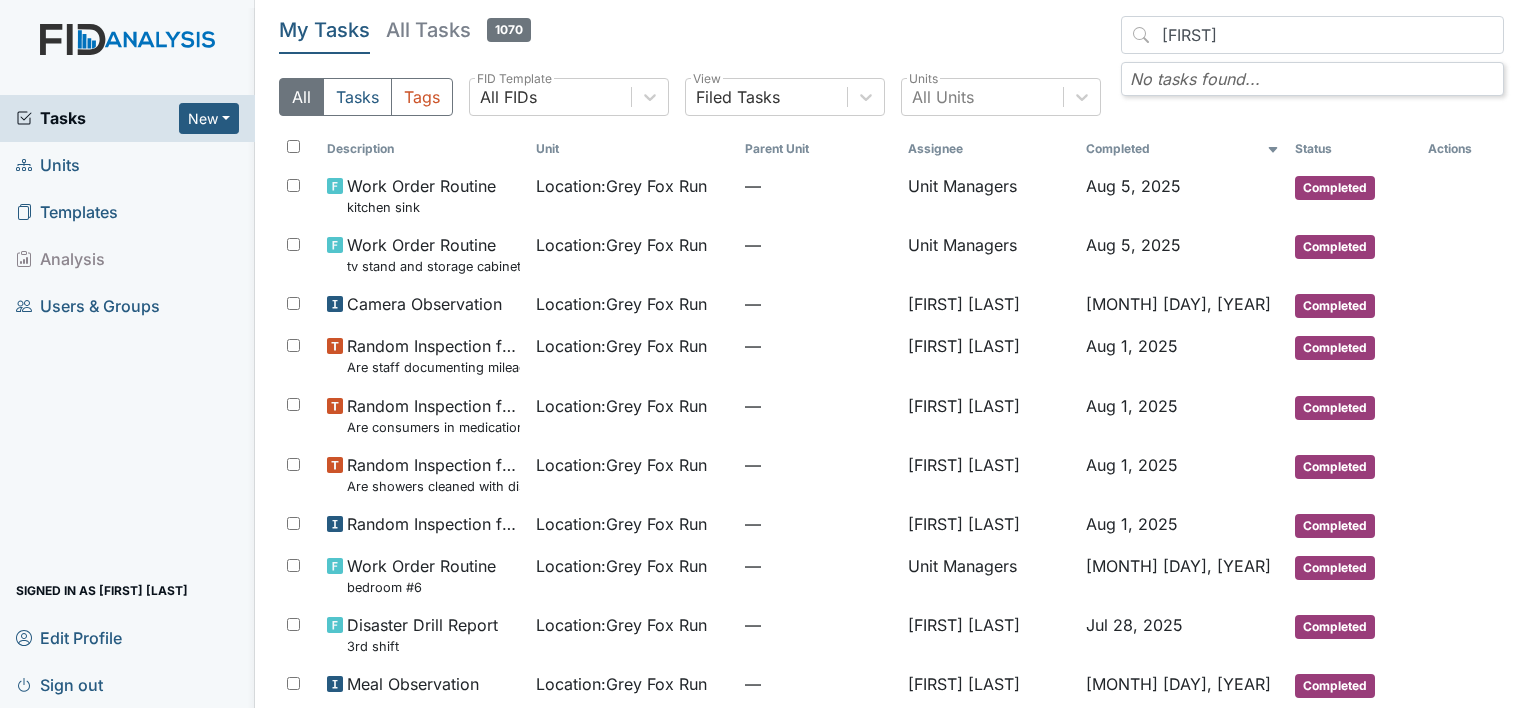 click on "My Tasks   All Tasks   1070 abigal No tasks found... All   Tasks   Tags   All FIDs FID Template Filed Tasks View All Units Units Description Unit Parent Unit Assignee Completed Status Actions Work Order Routine kitchen sink Location :  Grey Fox Run — Unit Managers Aug 5, 2025 Completed Work Order Routine  tv stand and storage cabinet int living room and dinning room  Location :  Grey Fox Run — Unit Managers Aug 5, 2025 Completed Camera Observation Location :  Grey Fox Run — Gaetano Cappiello Aug 4, 2025 Completed Random Inspection for AM Are staff documenting mileage correctly? Location :  Grey Fox Run — Gaetano Cappiello Aug 1, 2025 Completed Random Inspection for AM Are consumers in medication room/area prior to staff beginning for each consumer? Location :  Grey Fox Run — Gaetano Cappiello Aug 1, 2025 Completed Random Inspection for AM Are showers cleaned with disinfectant after every use between consumers? Location :  Grey Fox Run — Gaetano Cappiello Aug 1, 2025 Completed Location :  — :" at bounding box center [891, 354] 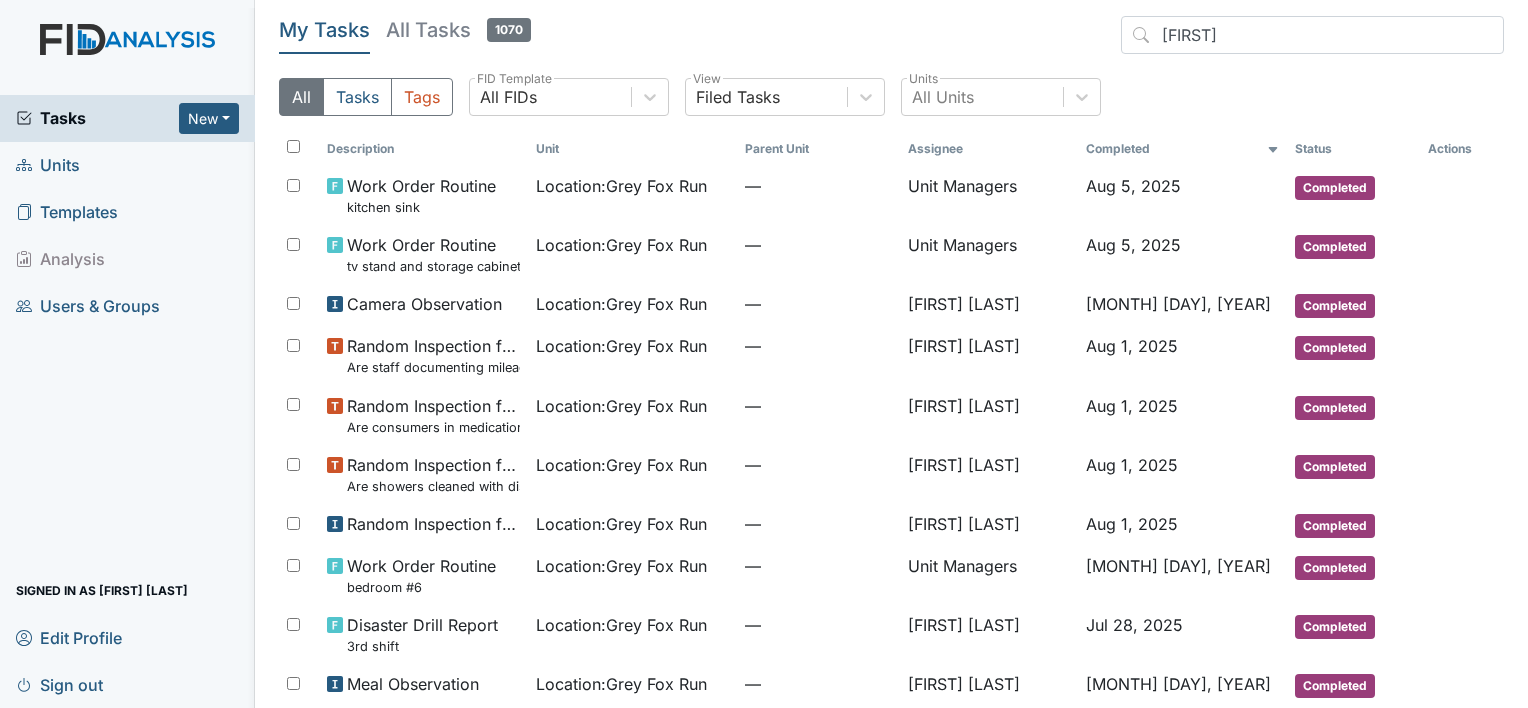 click on "Units" at bounding box center [48, 165] 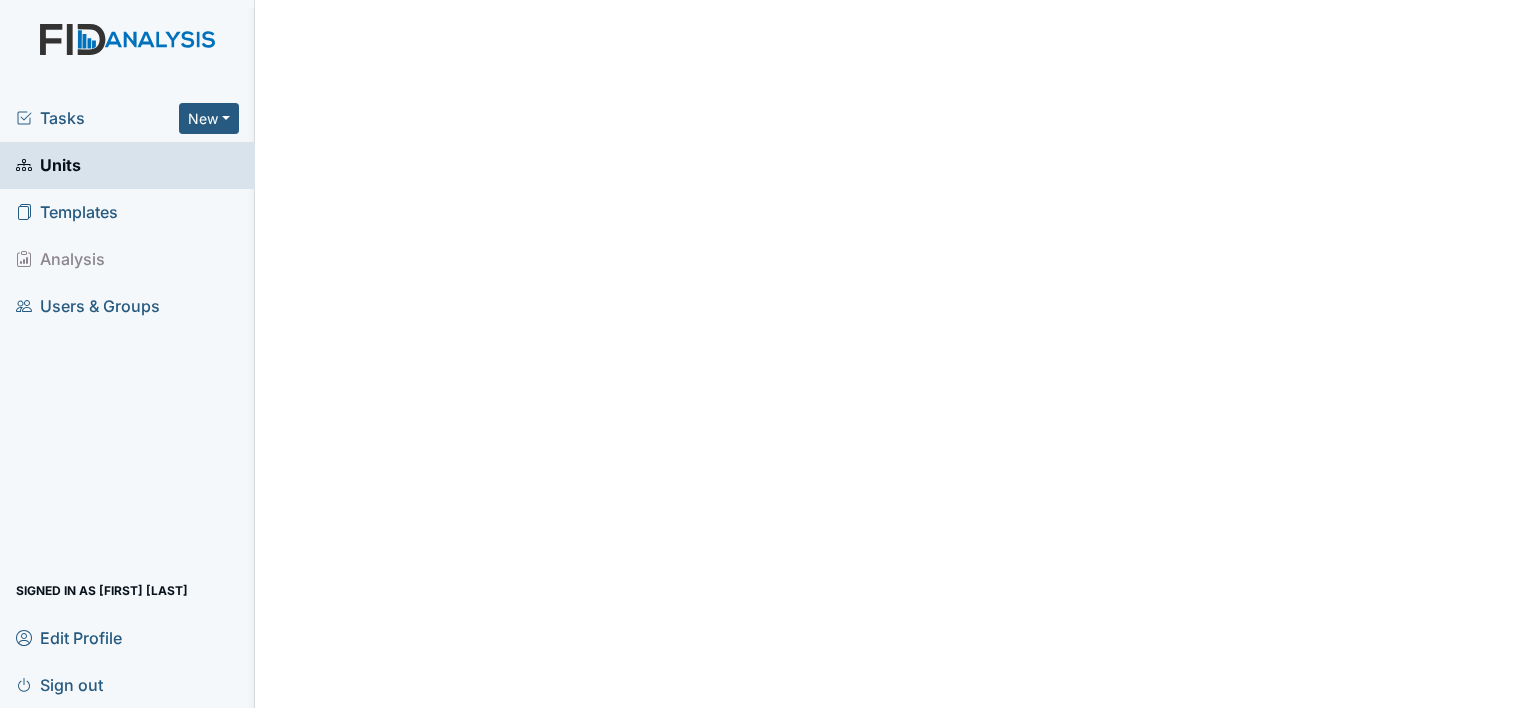 scroll, scrollTop: 0, scrollLeft: 0, axis: both 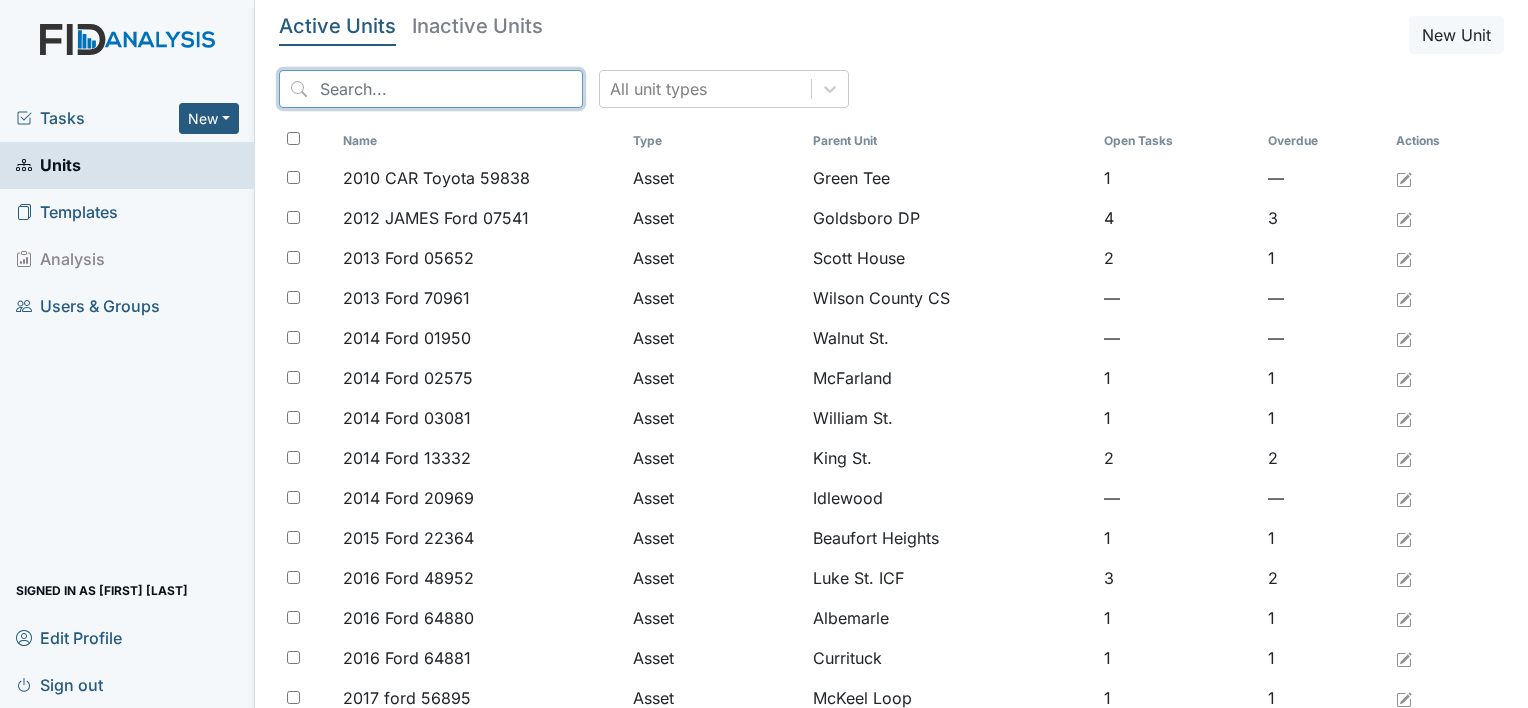 click at bounding box center (431, 89) 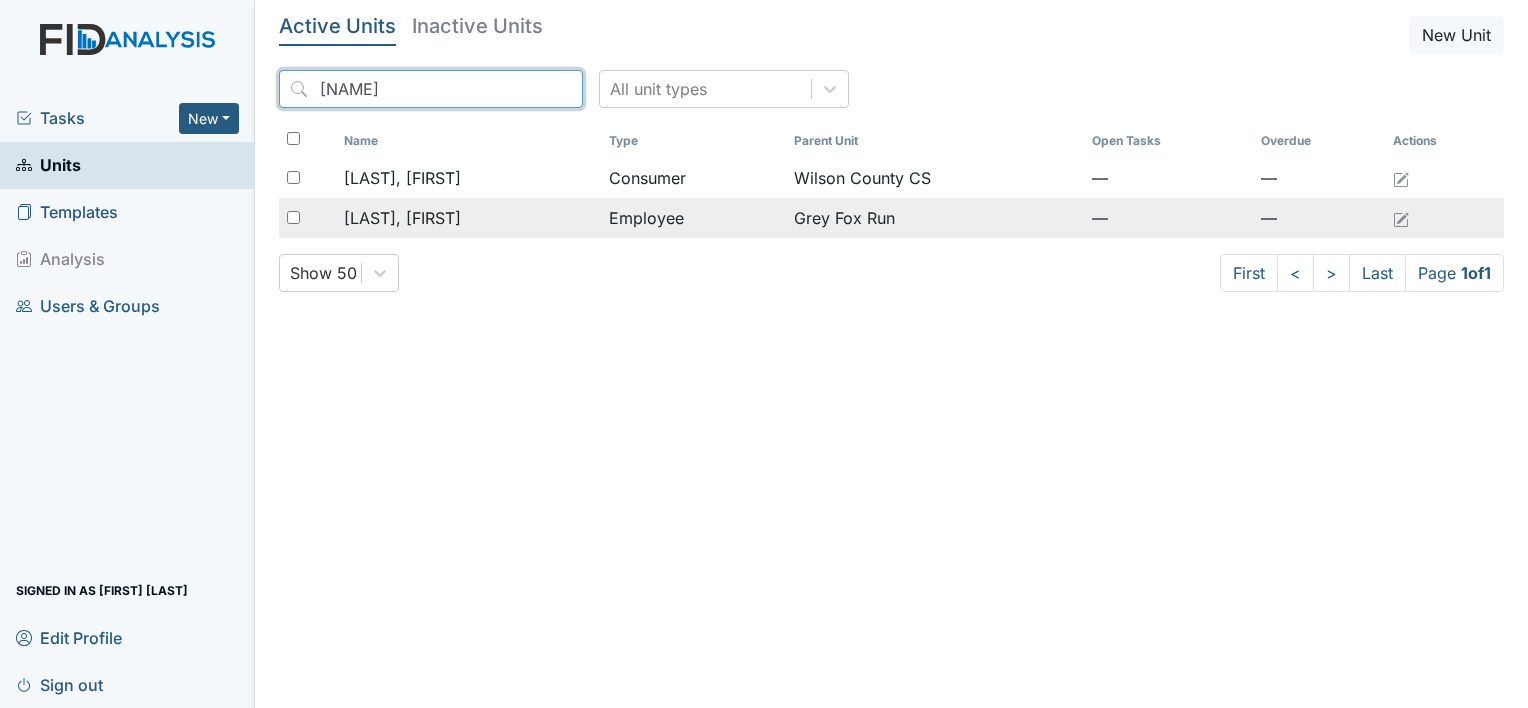 type on "abi" 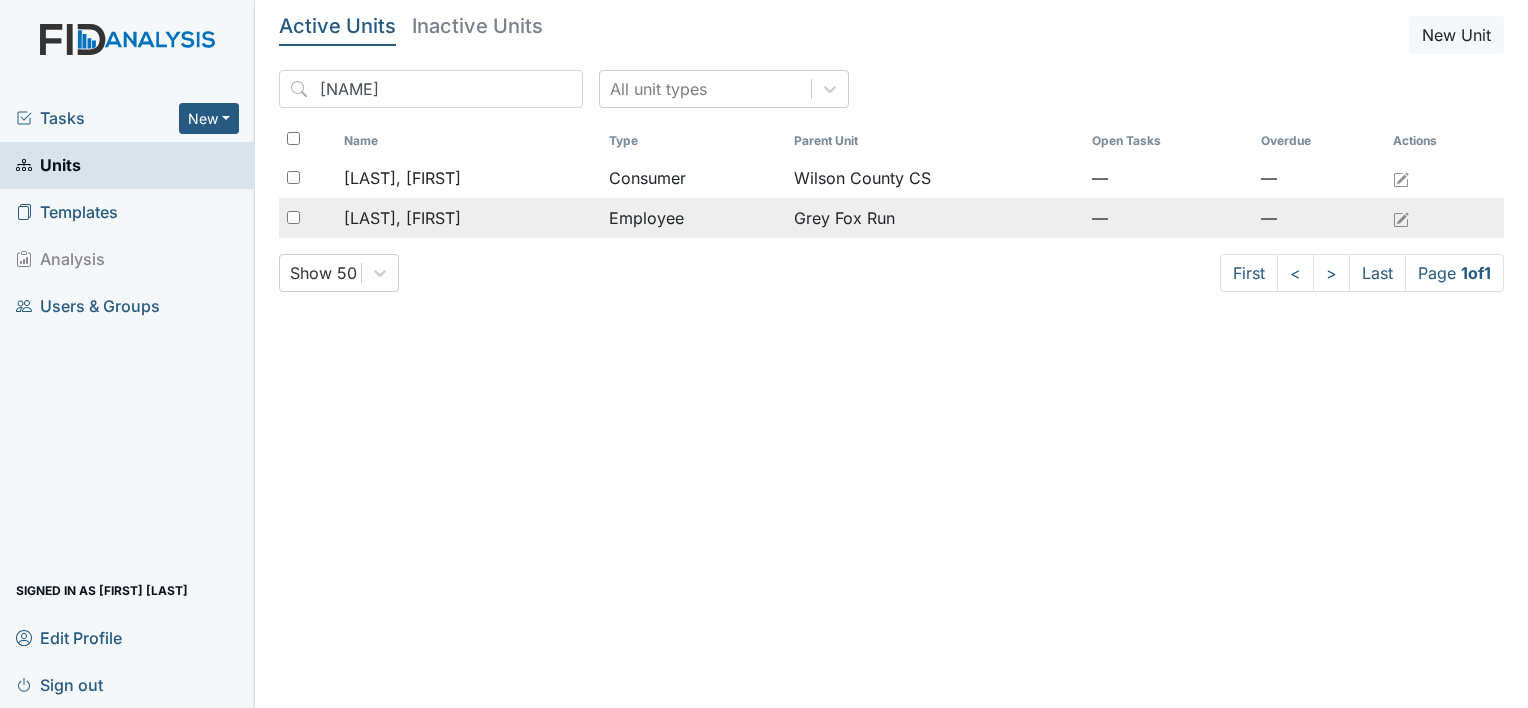 click on "[LAST], [FIRST]" at bounding box center (402, 218) 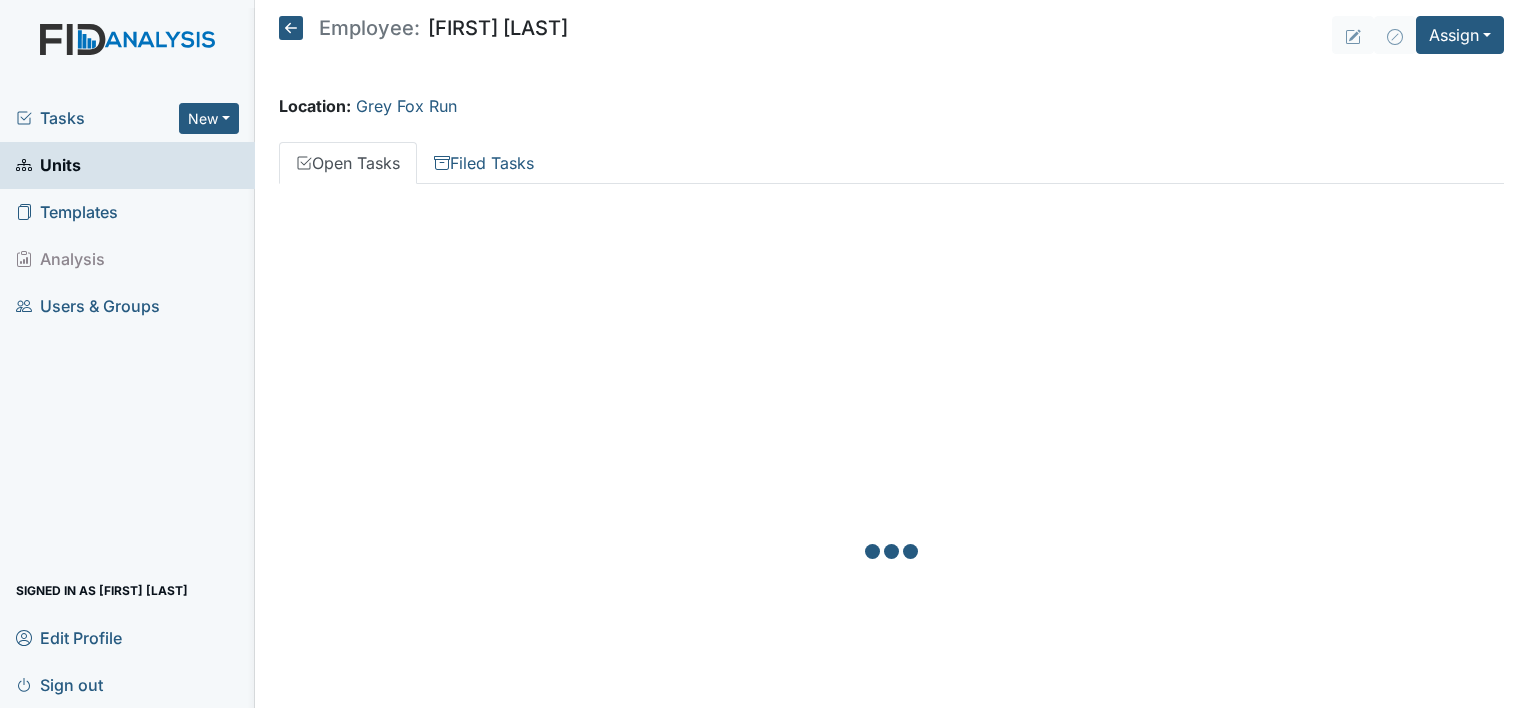 scroll, scrollTop: 0, scrollLeft: 0, axis: both 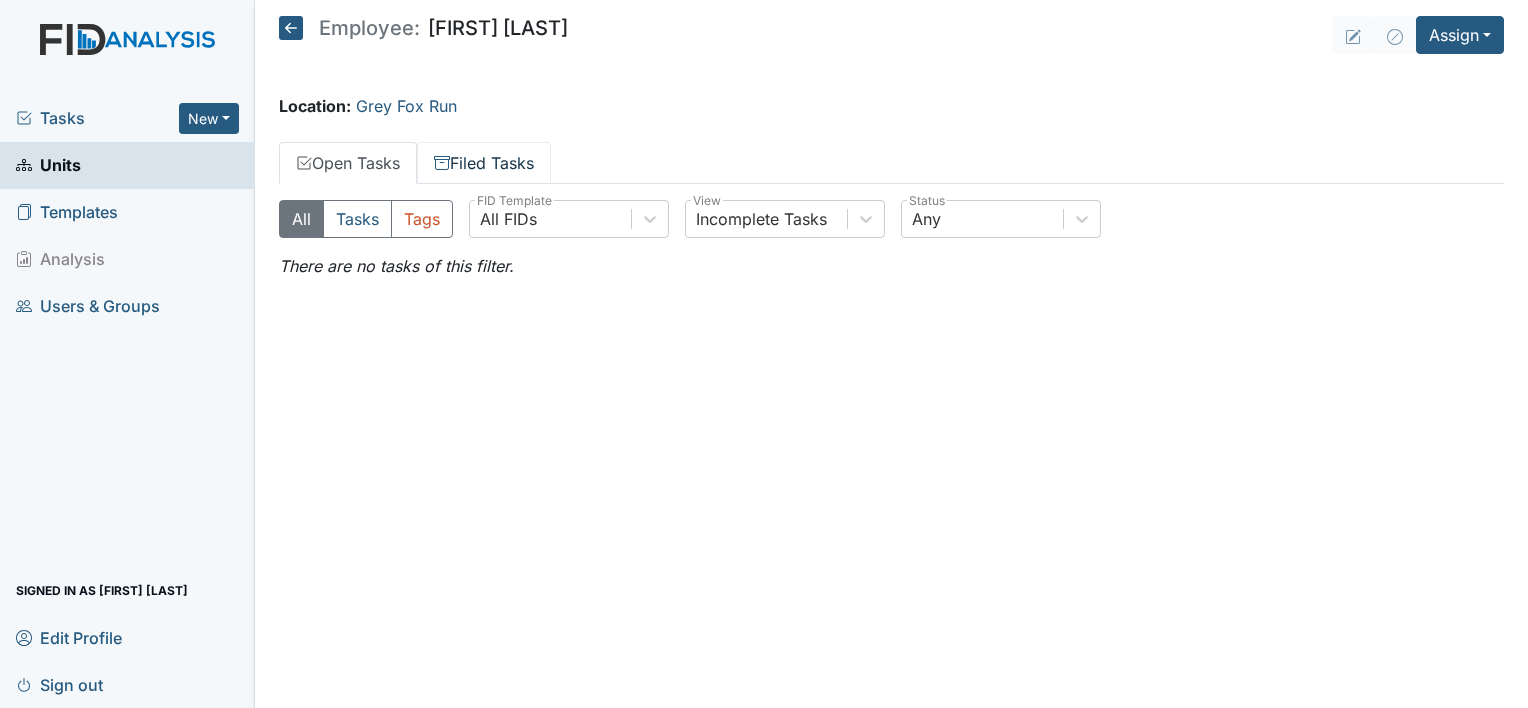 click on "Filed Tasks" at bounding box center [484, 163] 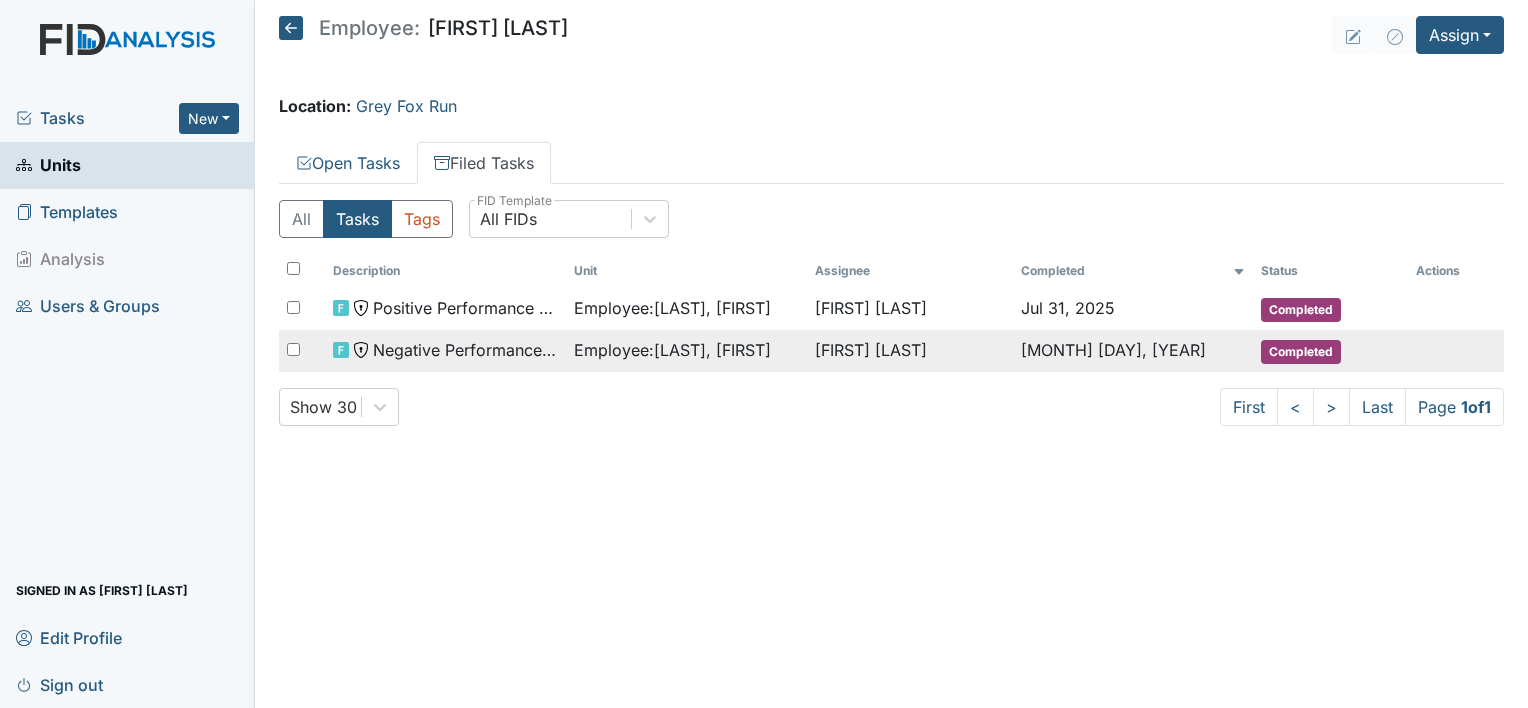 click on "Employee :  Morefield, Abigale" at bounding box center [672, 350] 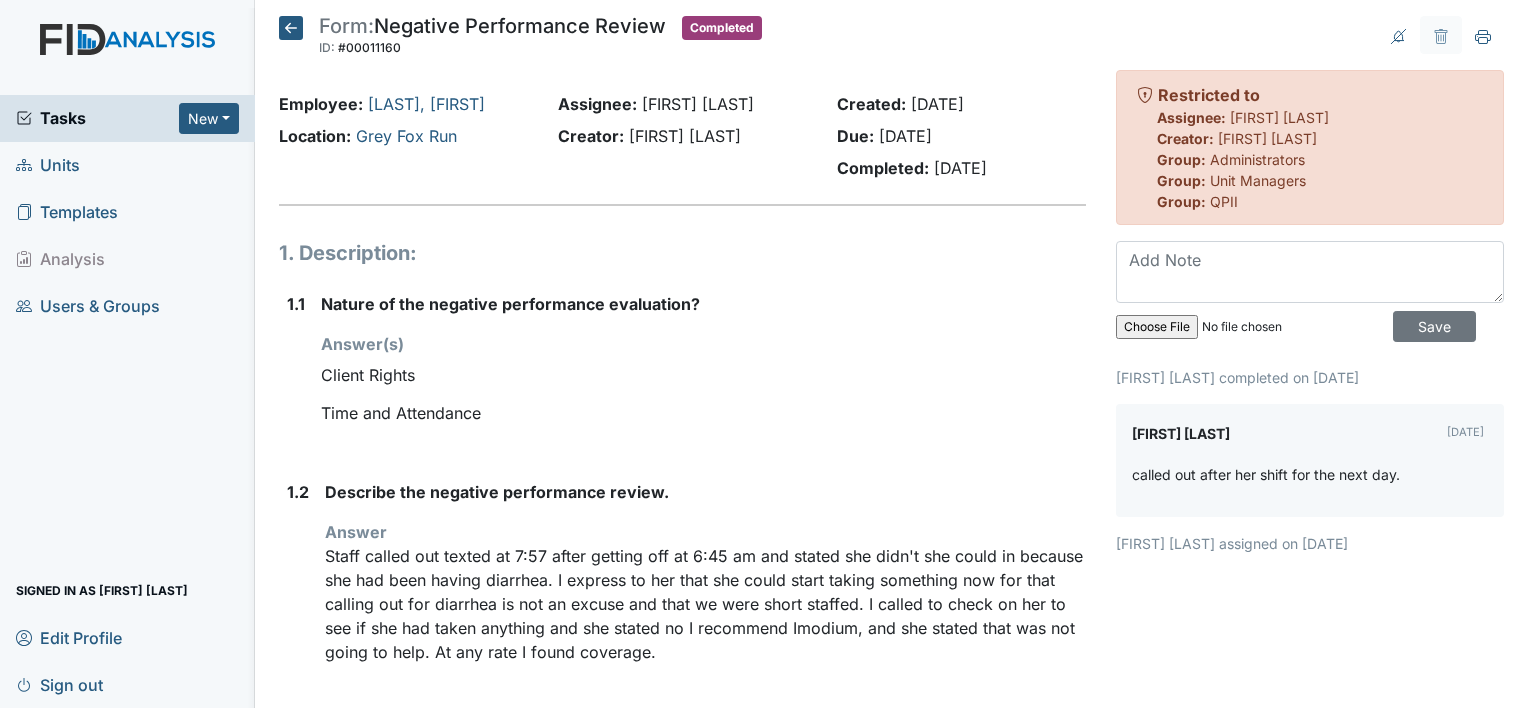 scroll, scrollTop: 0, scrollLeft: 0, axis: both 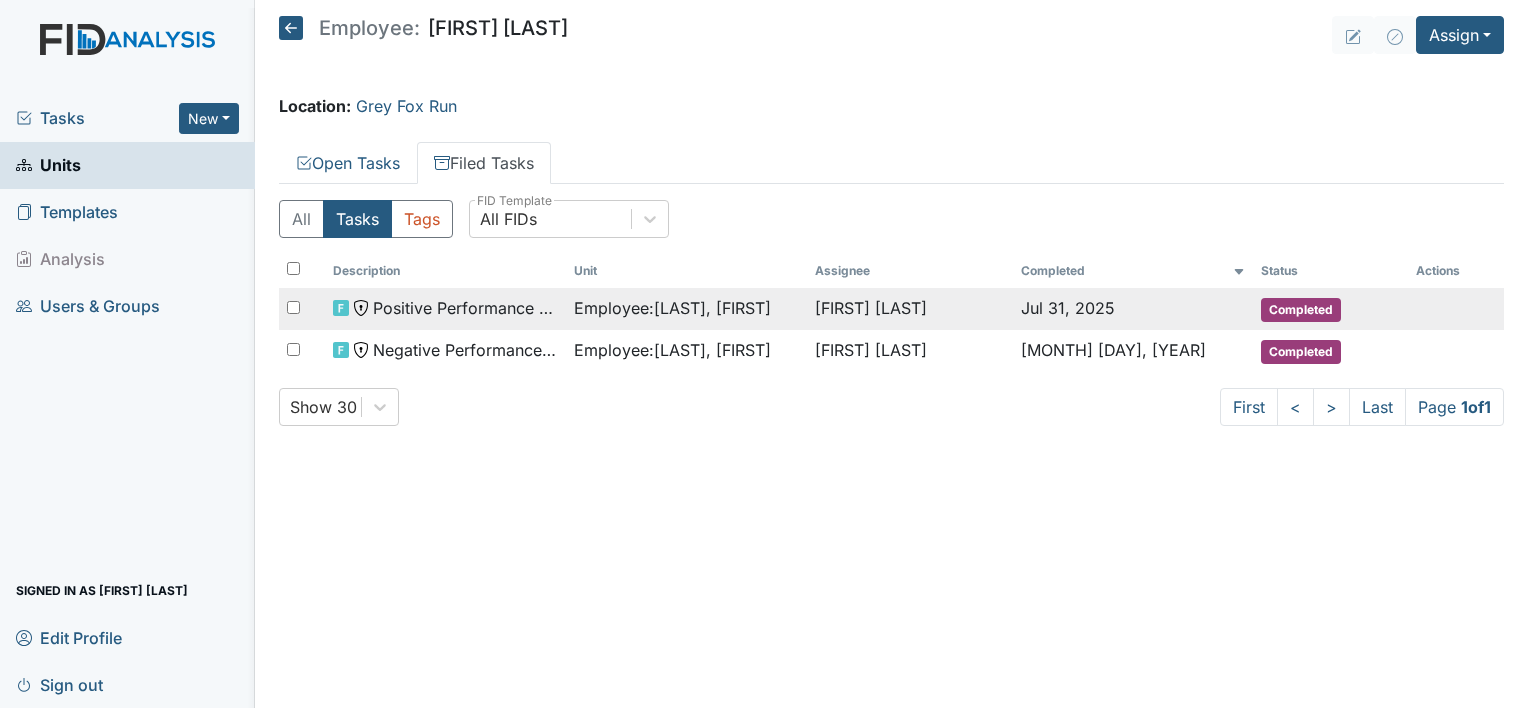 click on "Positive Performance Review" at bounding box center [465, 308] 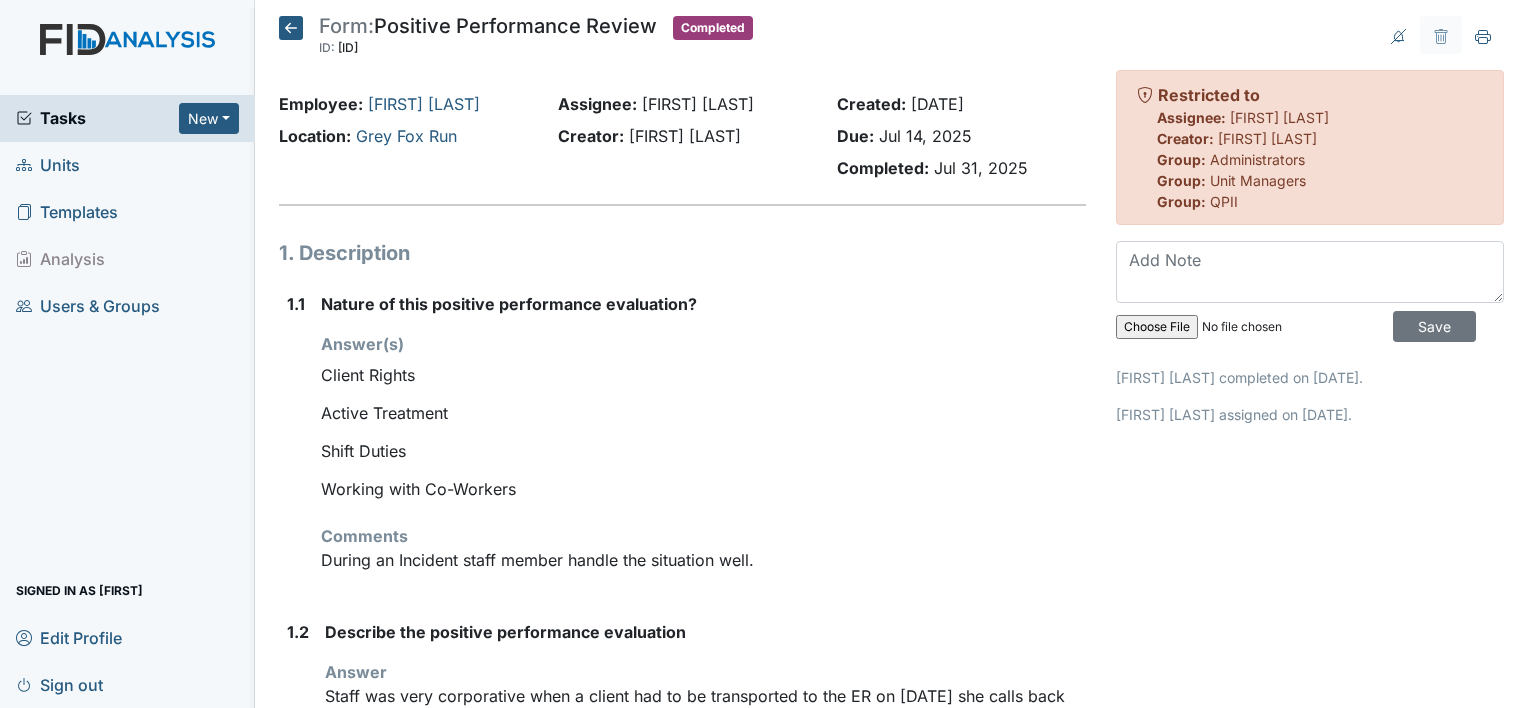 scroll, scrollTop: 0, scrollLeft: 0, axis: both 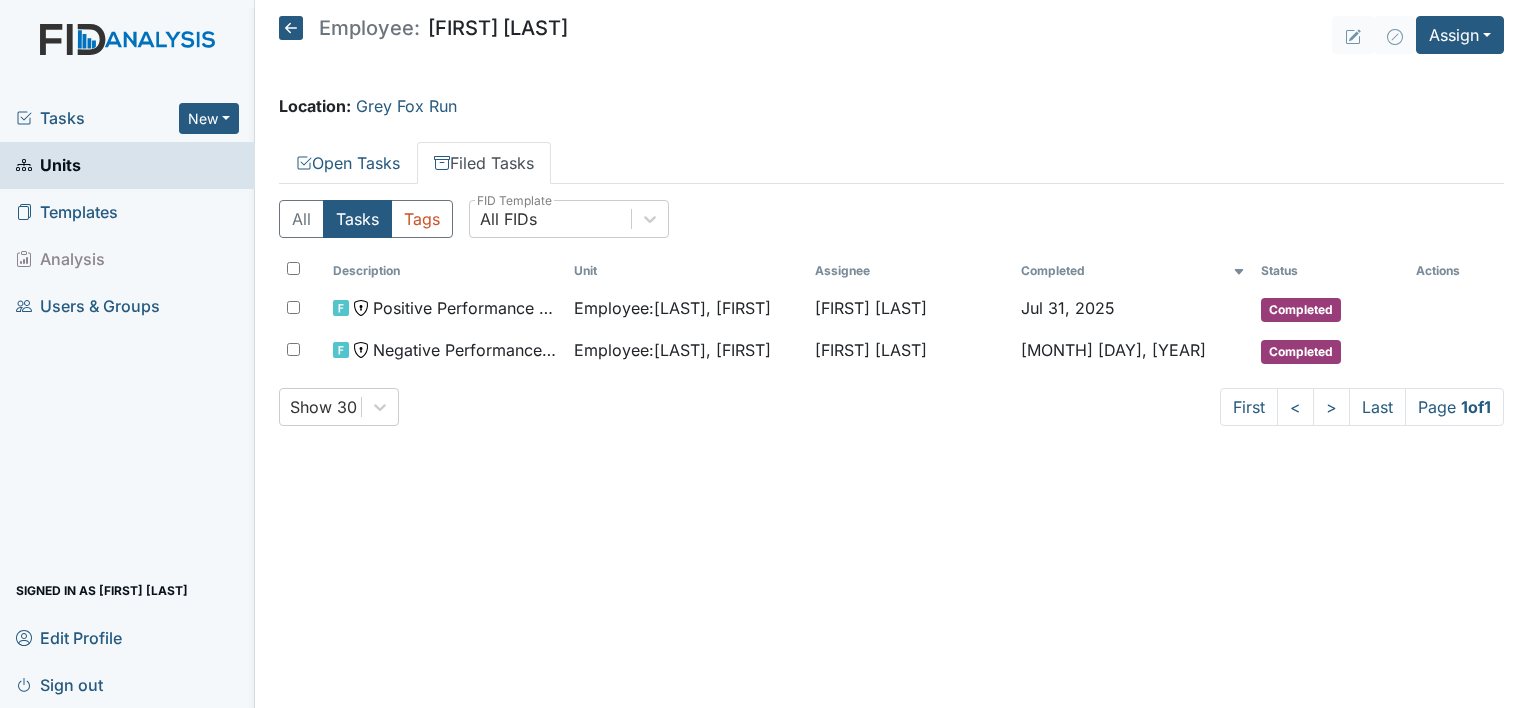 click 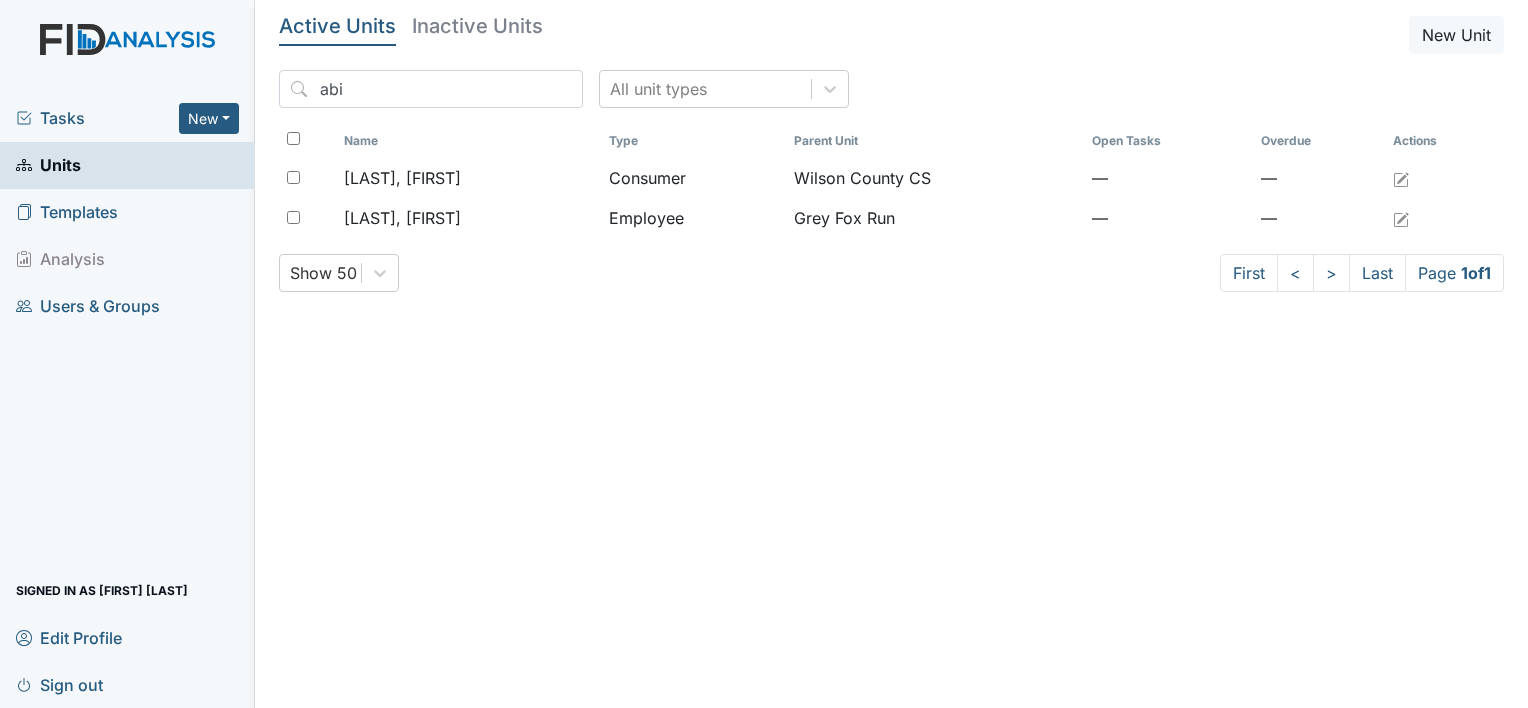scroll, scrollTop: 0, scrollLeft: 0, axis: both 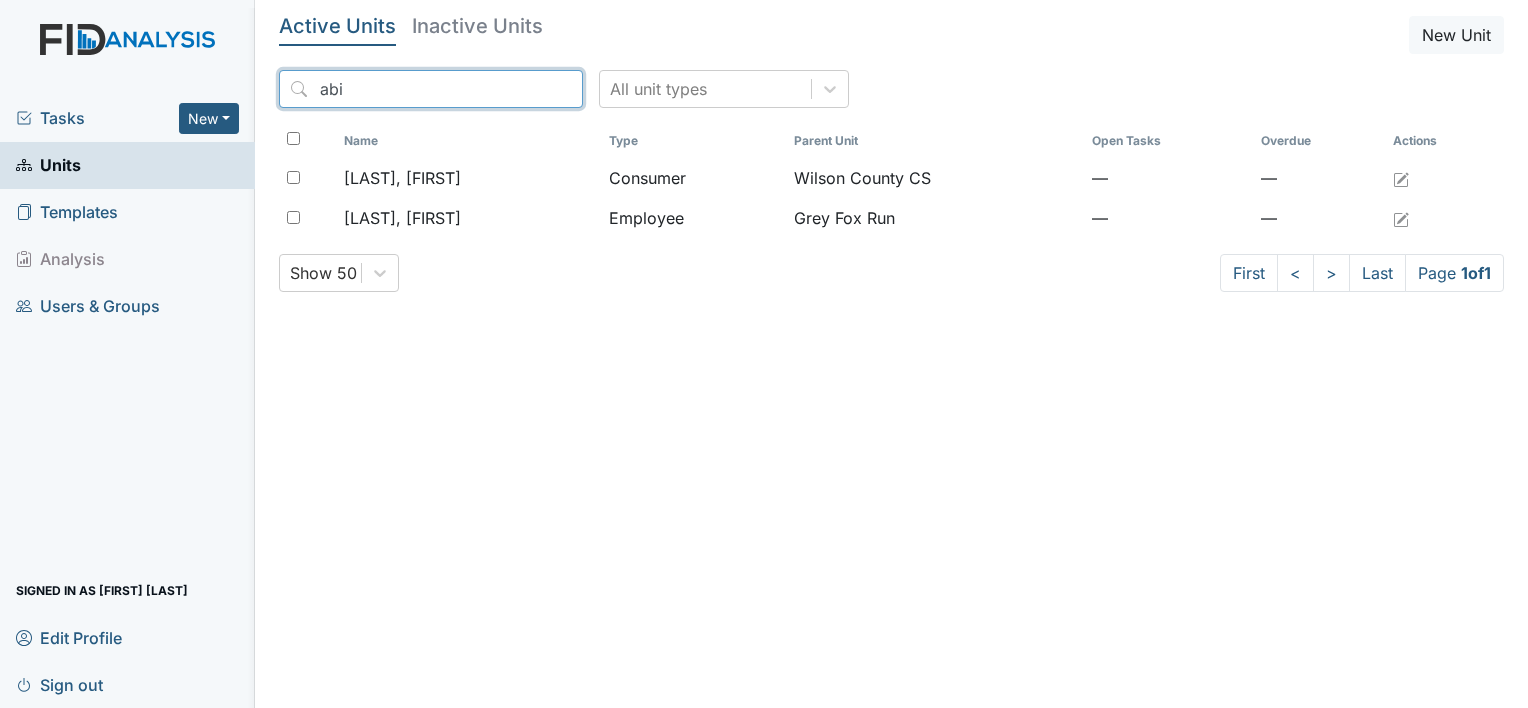 click on "abi" at bounding box center (431, 89) 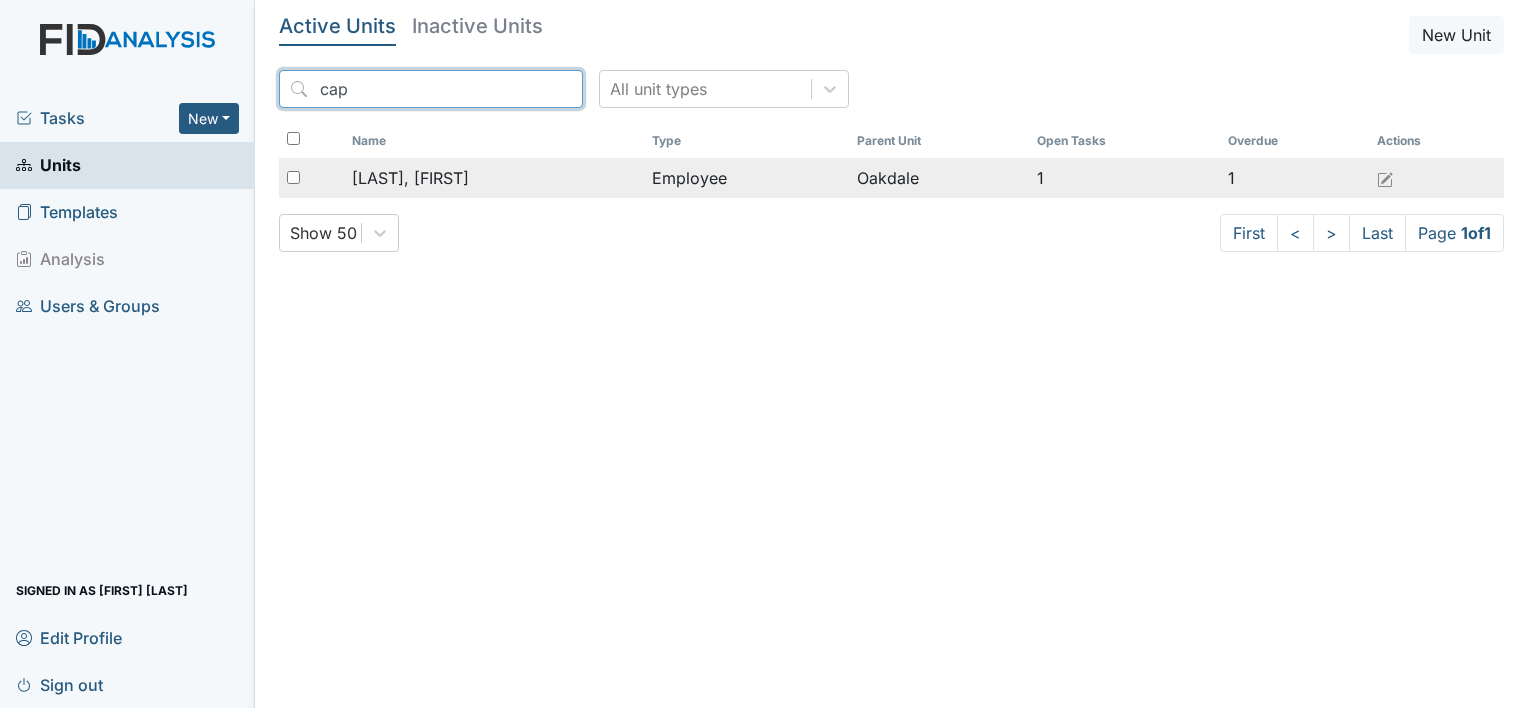 type on "cap" 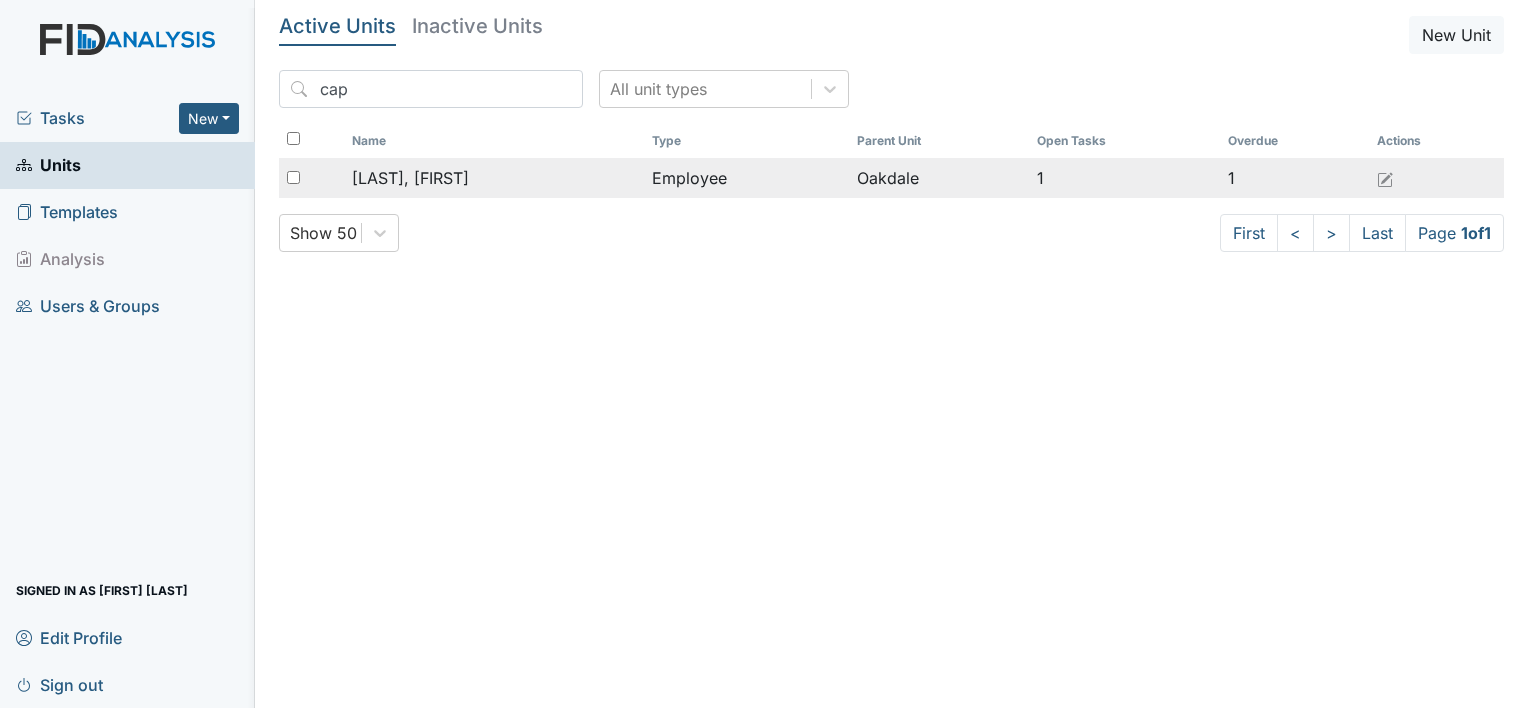 click on "[LAST], [FIRST]" at bounding box center [410, 178] 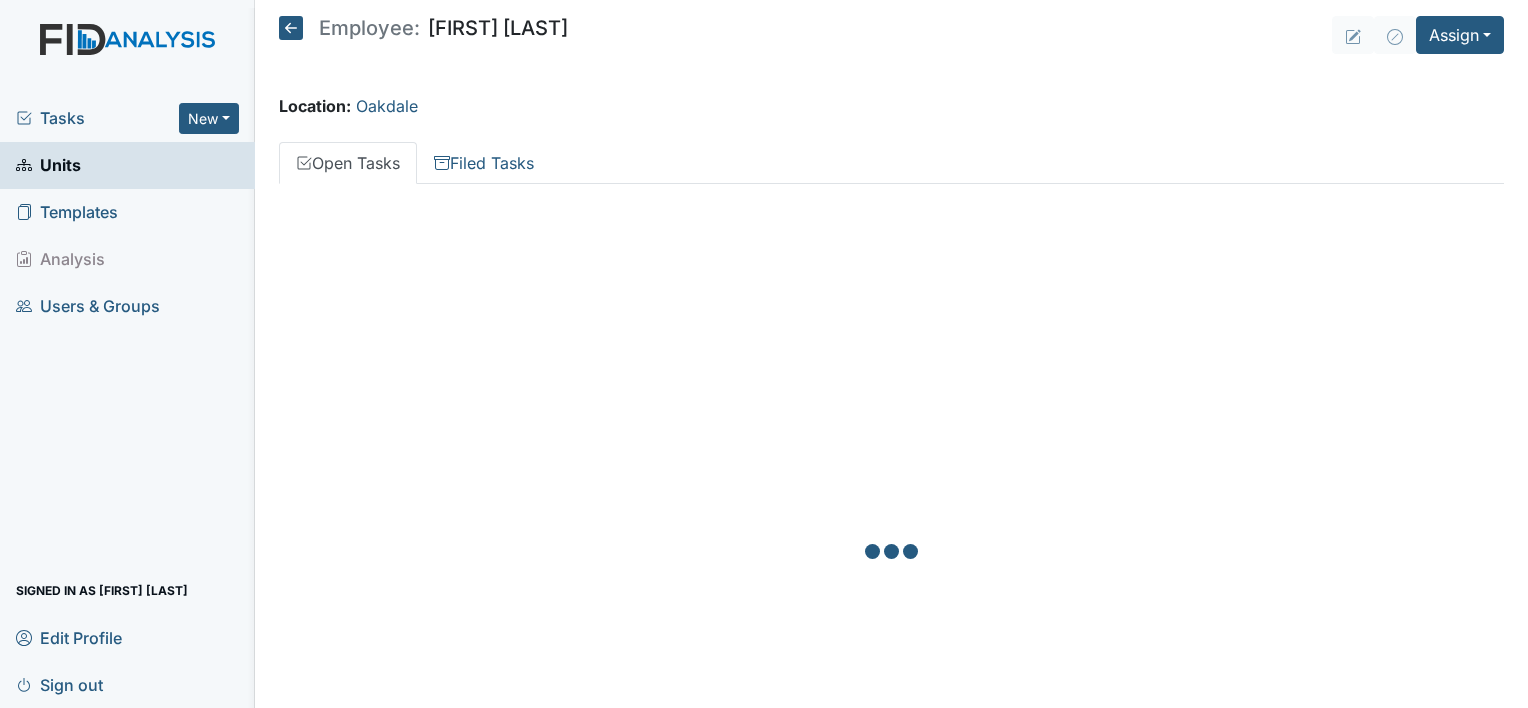 scroll, scrollTop: 0, scrollLeft: 0, axis: both 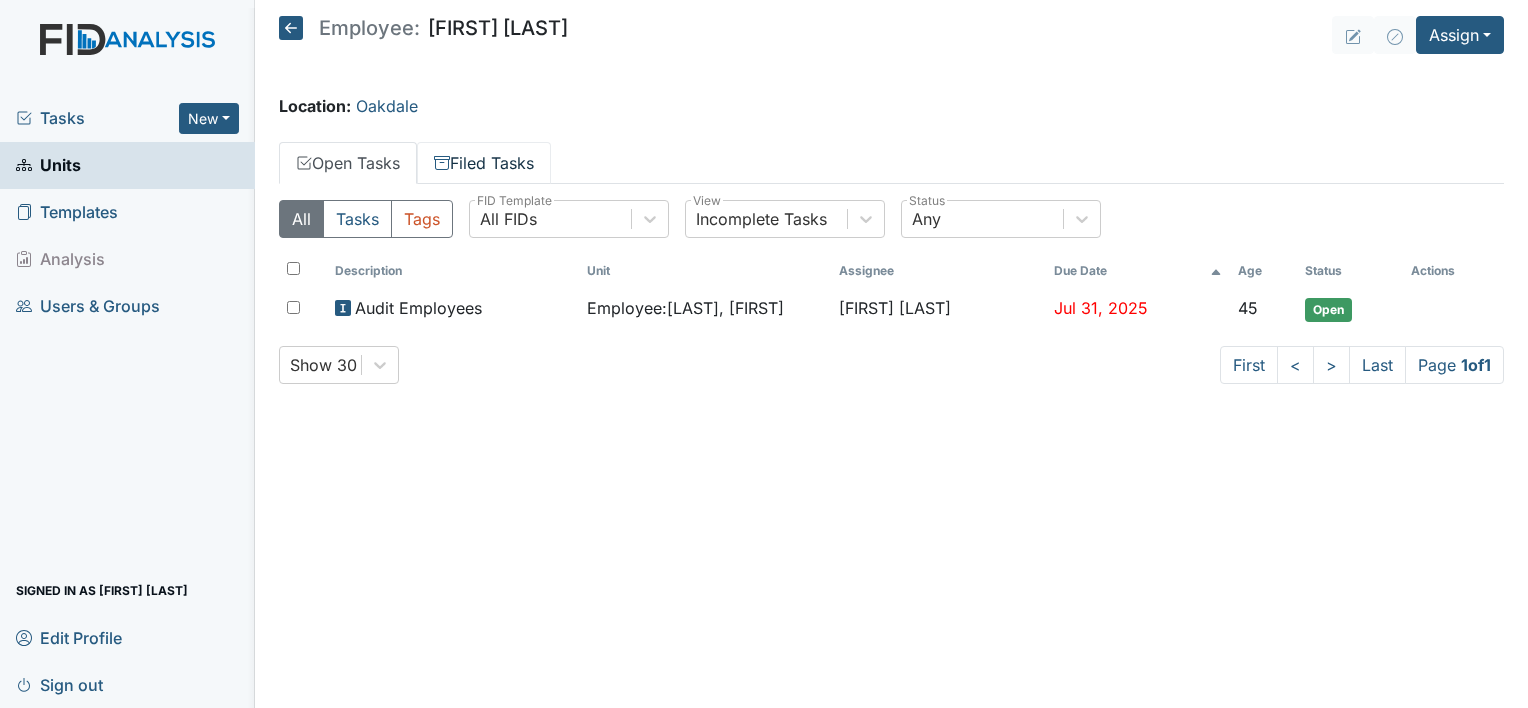 click on "Filed Tasks" at bounding box center (484, 163) 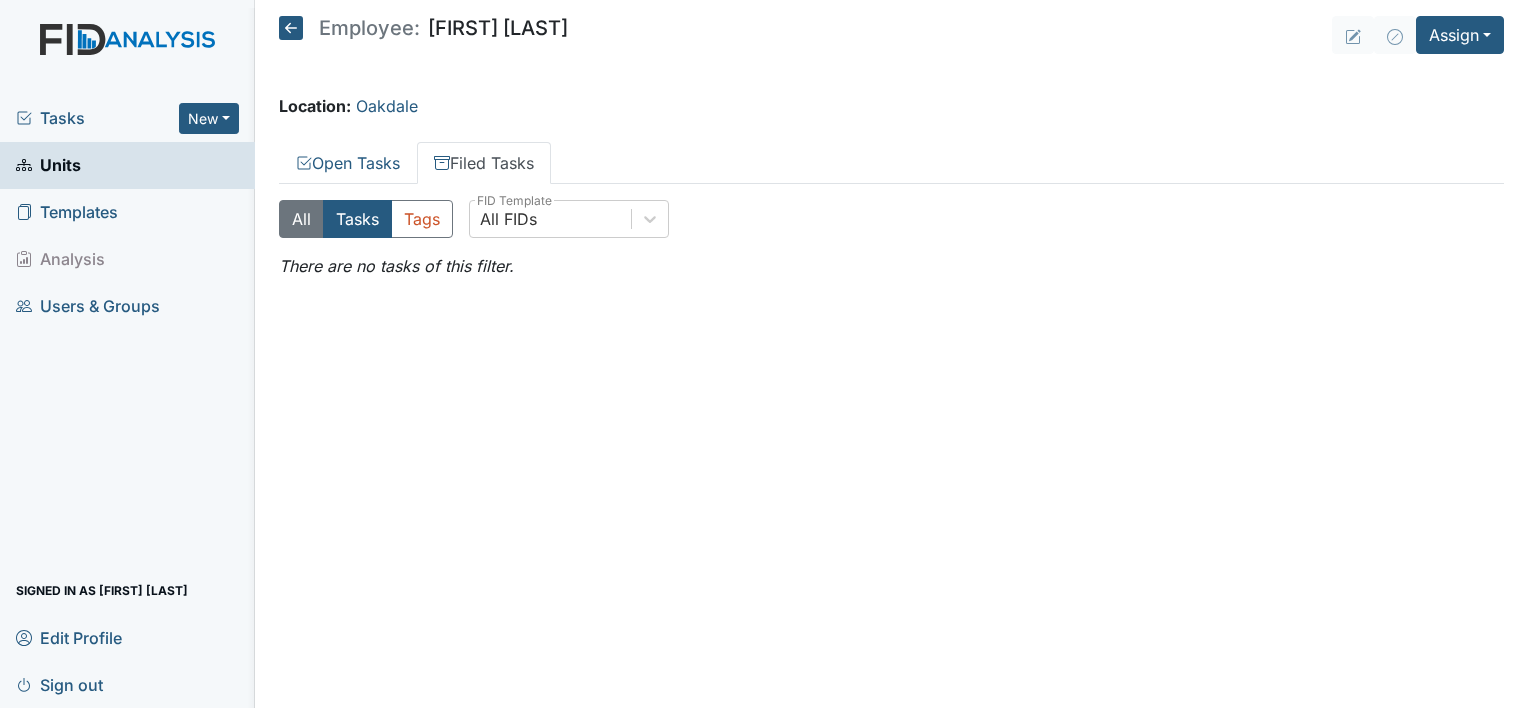 click on "All" at bounding box center [301, 219] 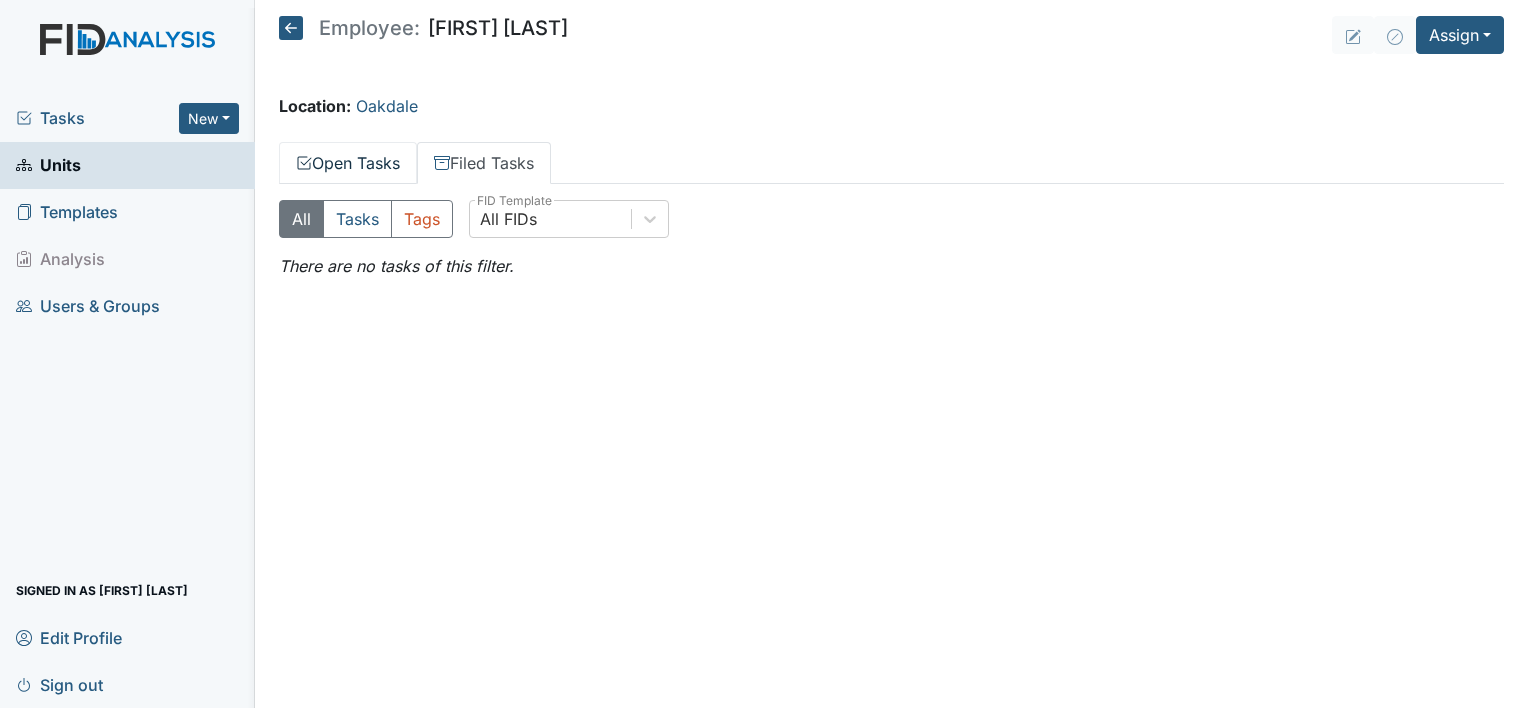 click on "Open Tasks" at bounding box center [348, 163] 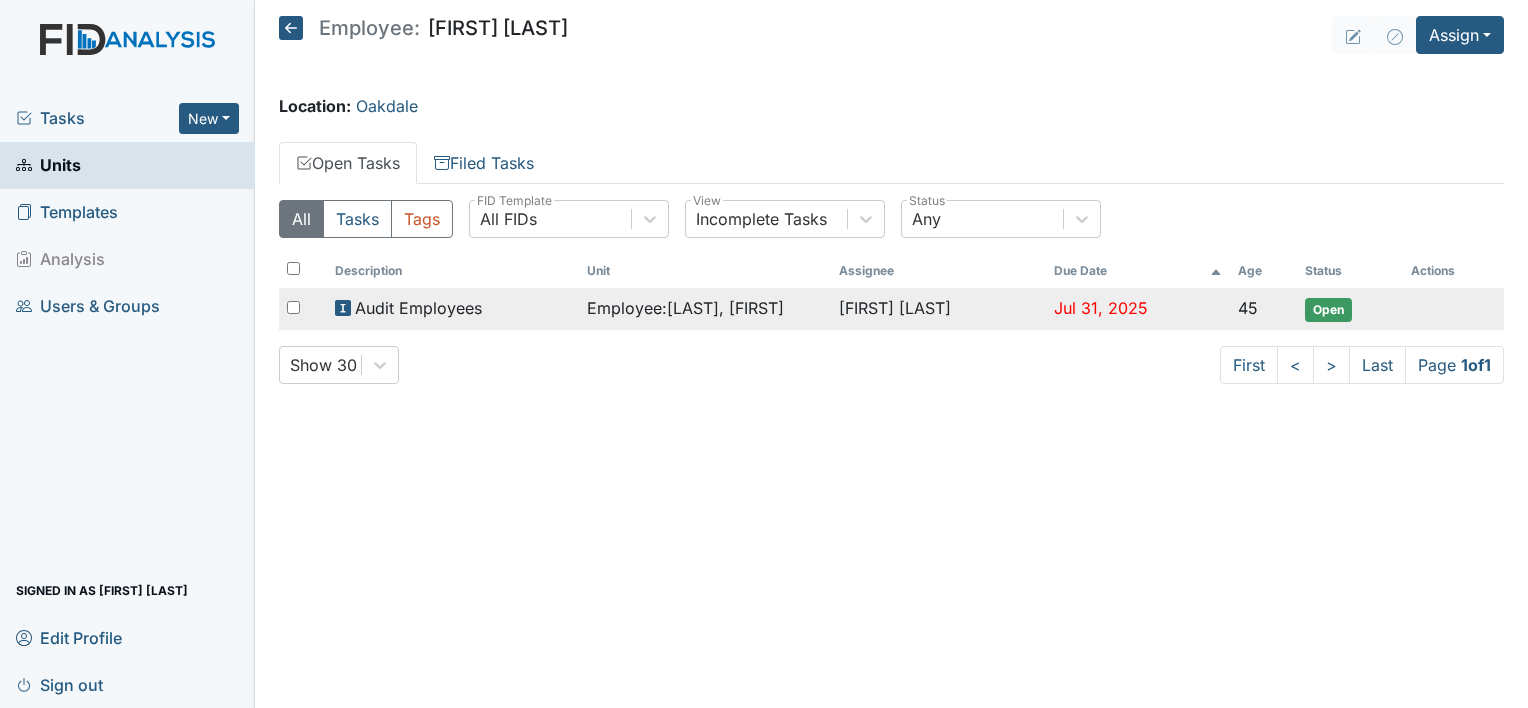click on "Employee :  Cappiello, Gaetano" at bounding box center (685, 308) 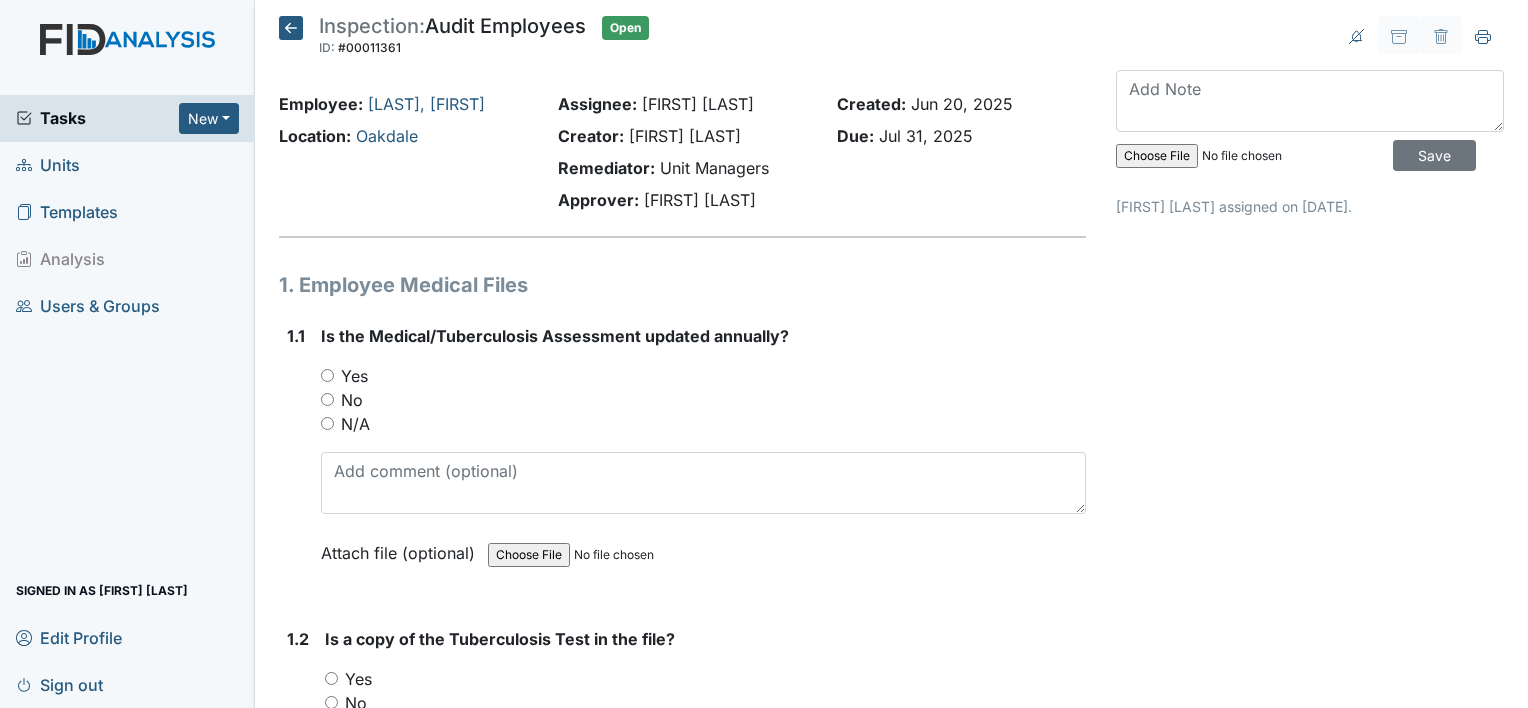 scroll, scrollTop: 0, scrollLeft: 0, axis: both 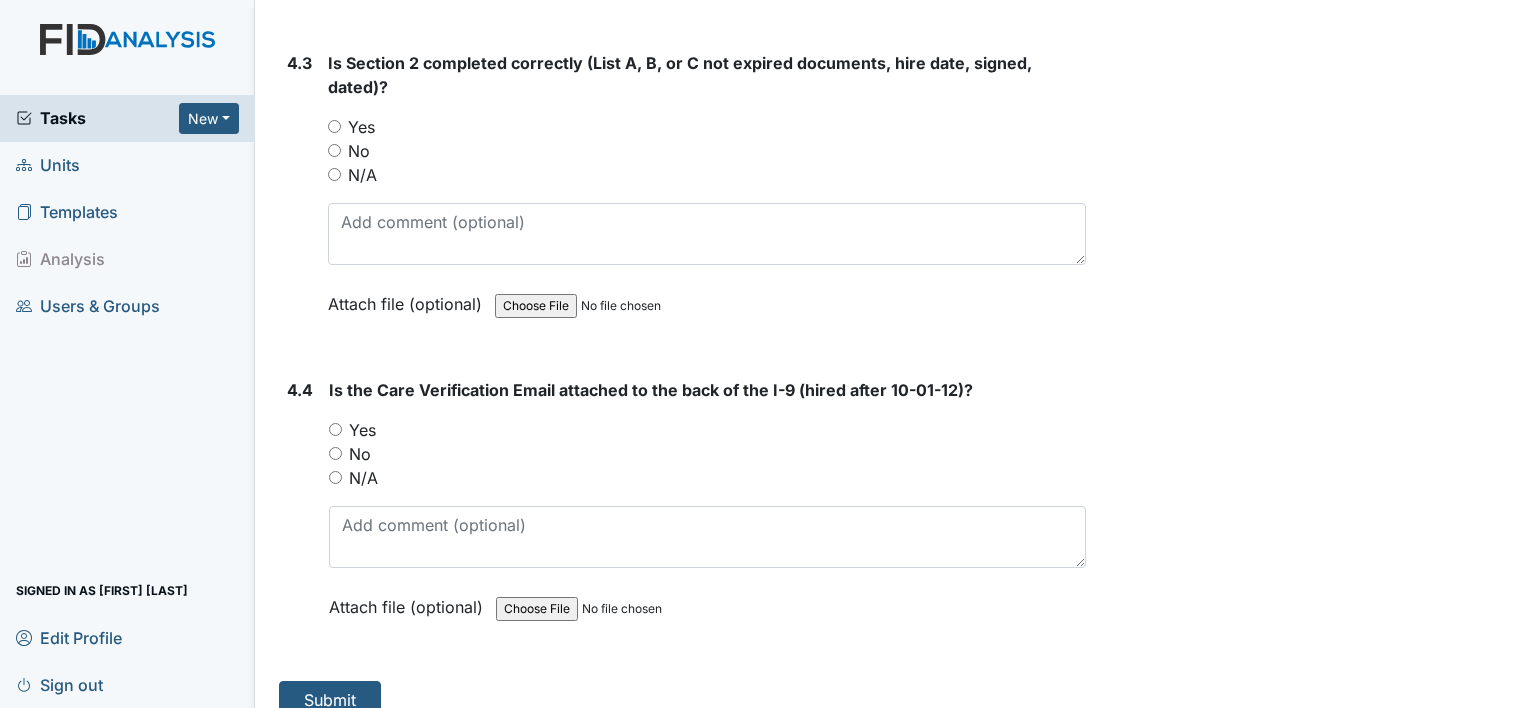 click at bounding box center [127, 59] 